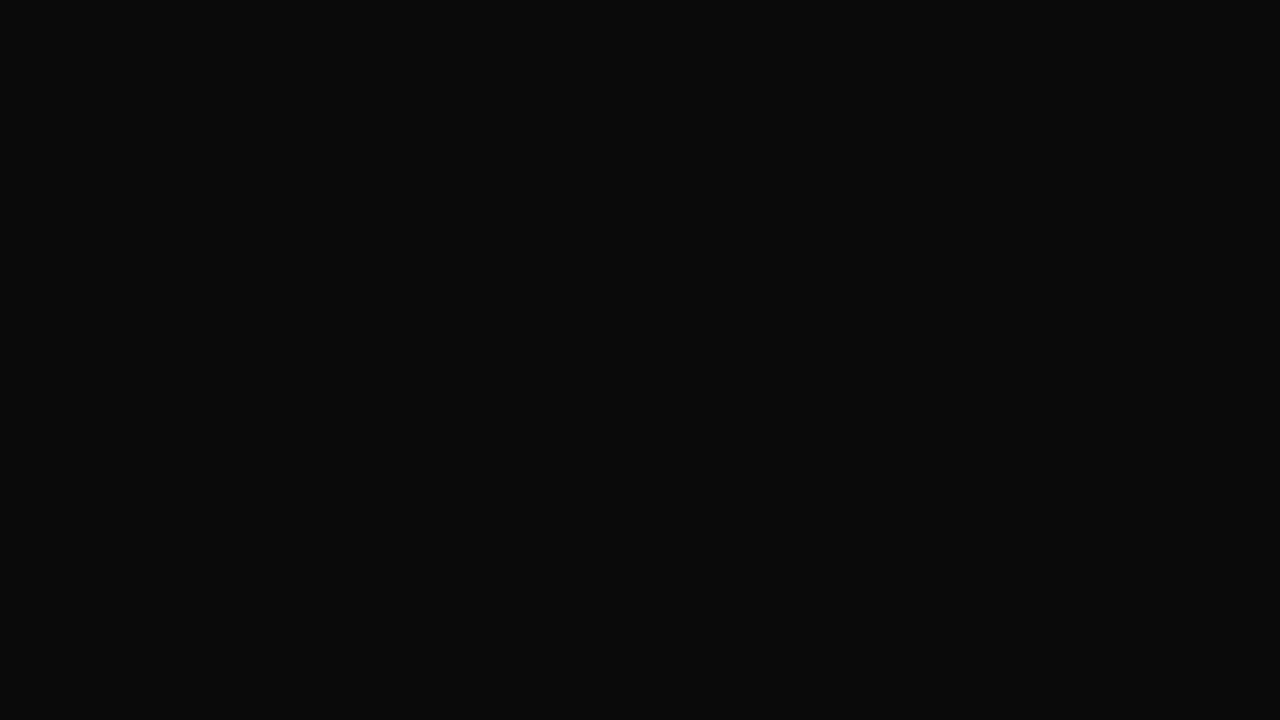 scroll, scrollTop: 0, scrollLeft: 0, axis: both 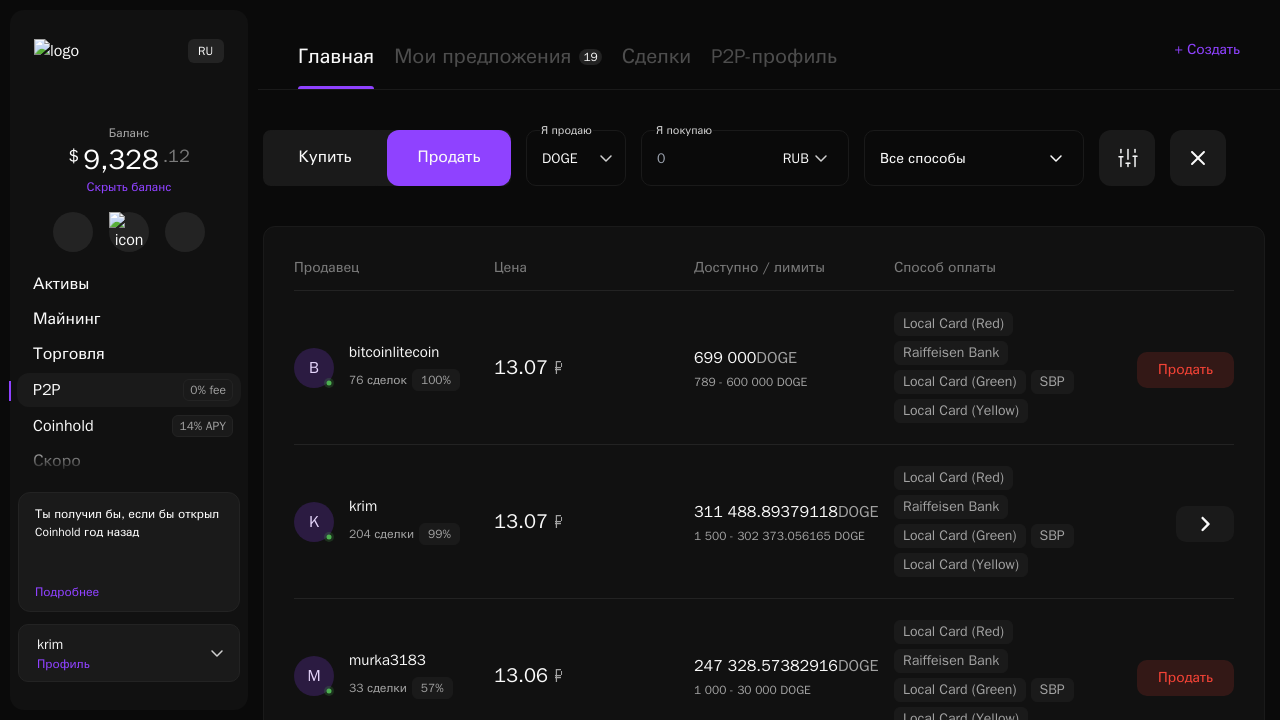 click on "Показать еще" at bounding box center (764, 2519) 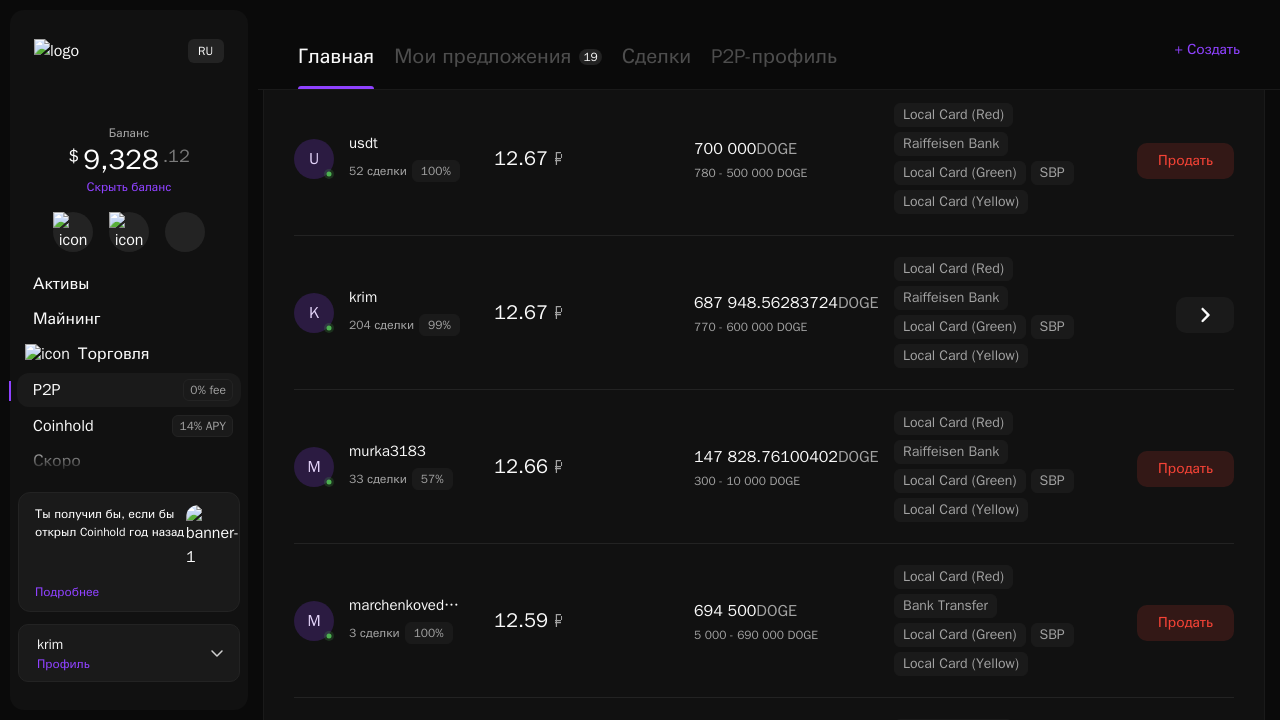 scroll, scrollTop: 1889, scrollLeft: 0, axis: vertical 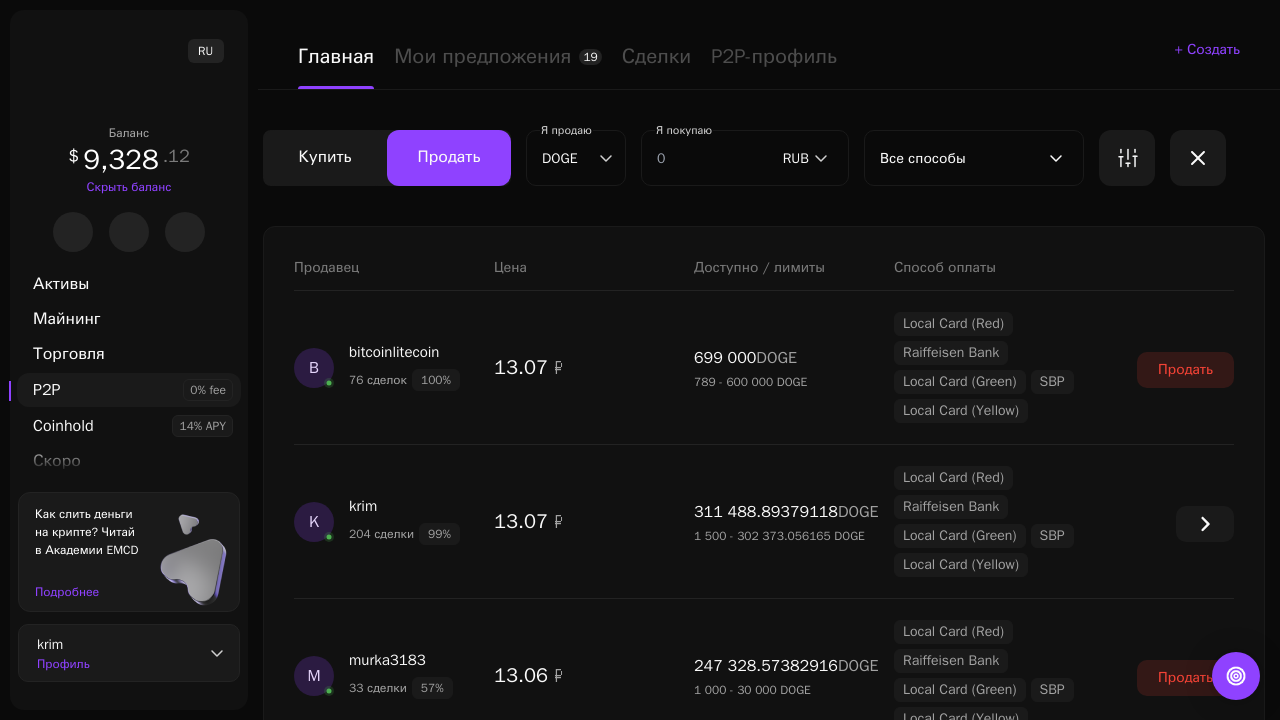click on "Показать еще" at bounding box center (764, 2519) 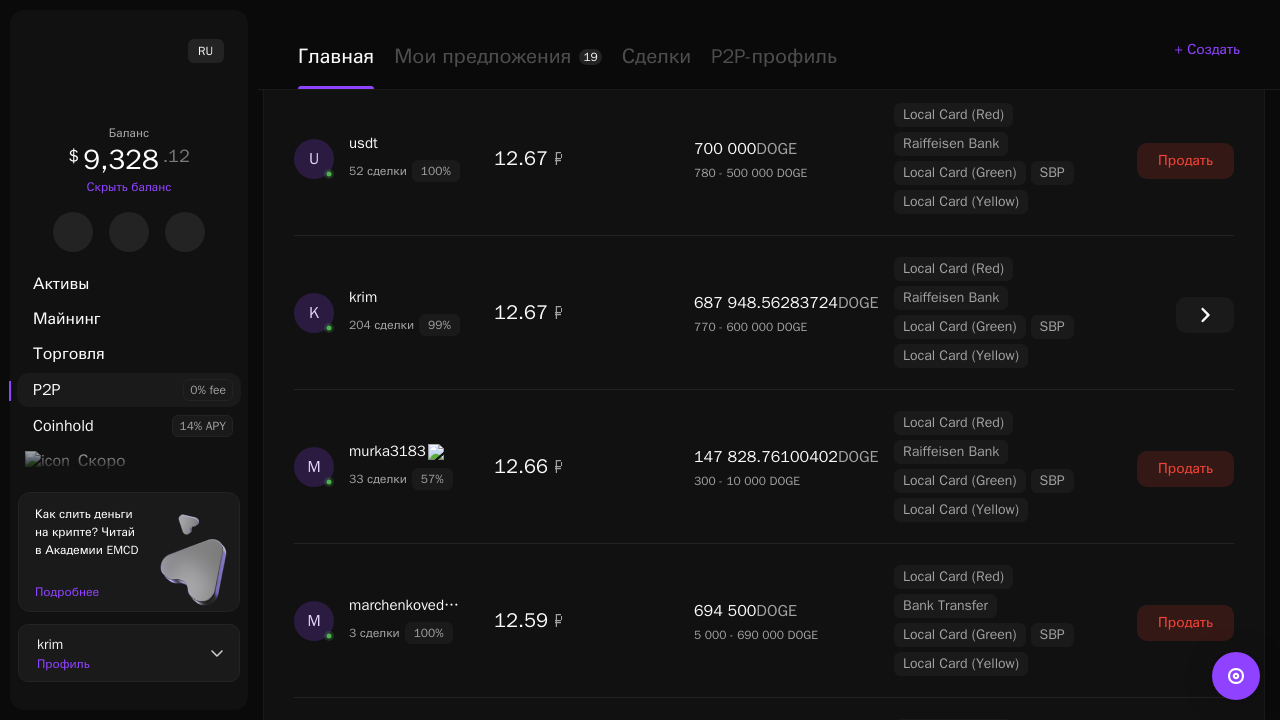 scroll, scrollTop: 1889, scrollLeft: 0, axis: vertical 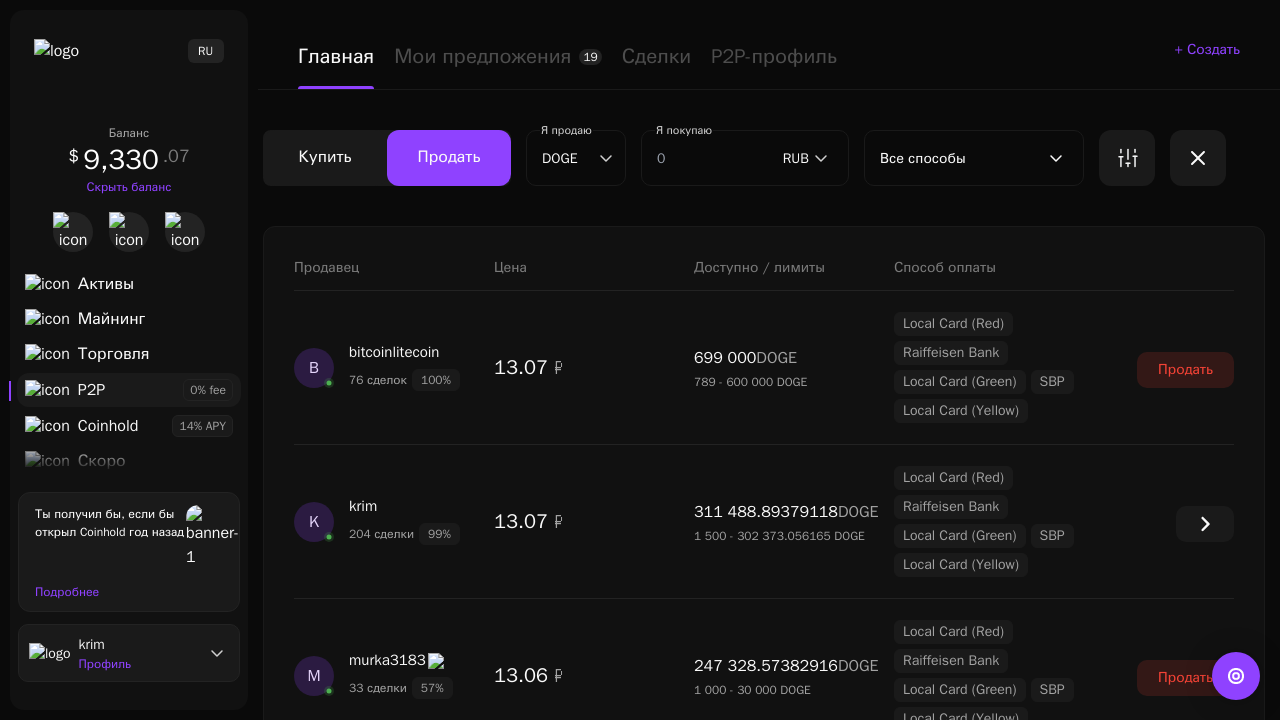 click on "Показать еще" at bounding box center (764, 2519) 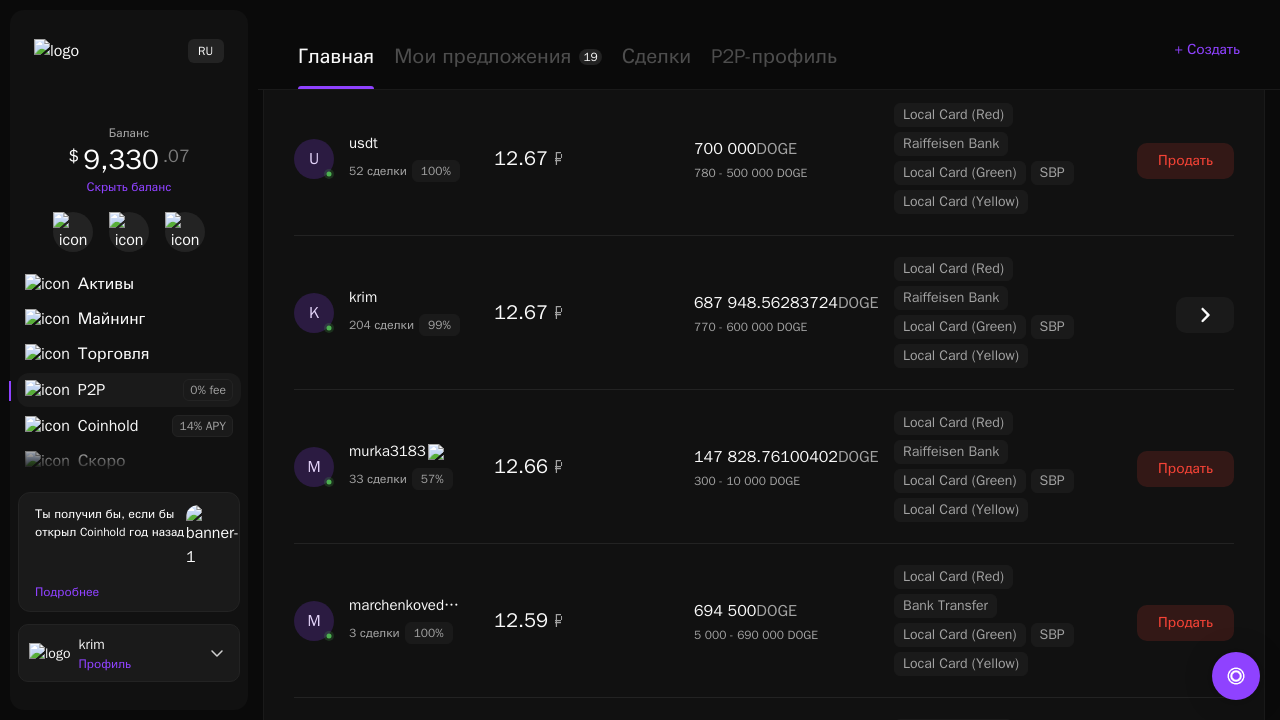 scroll, scrollTop: 1889, scrollLeft: 0, axis: vertical 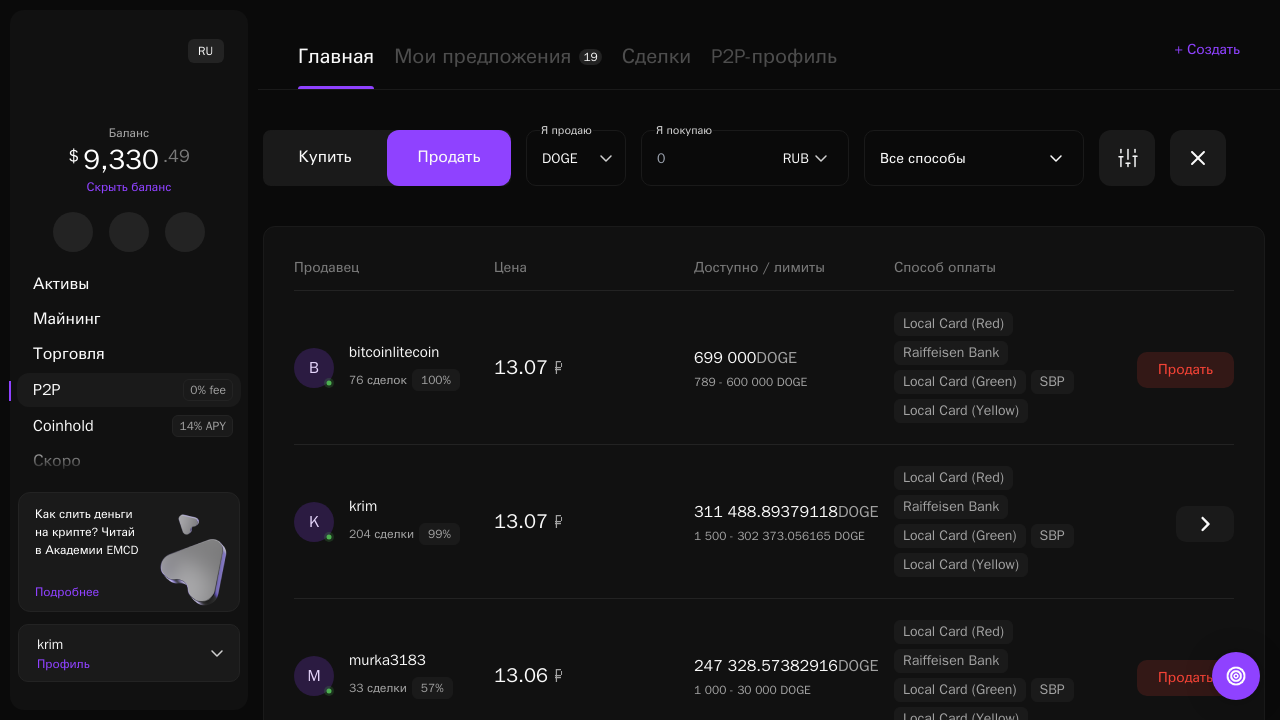 click on "Показать еще" at bounding box center [764, 2519] 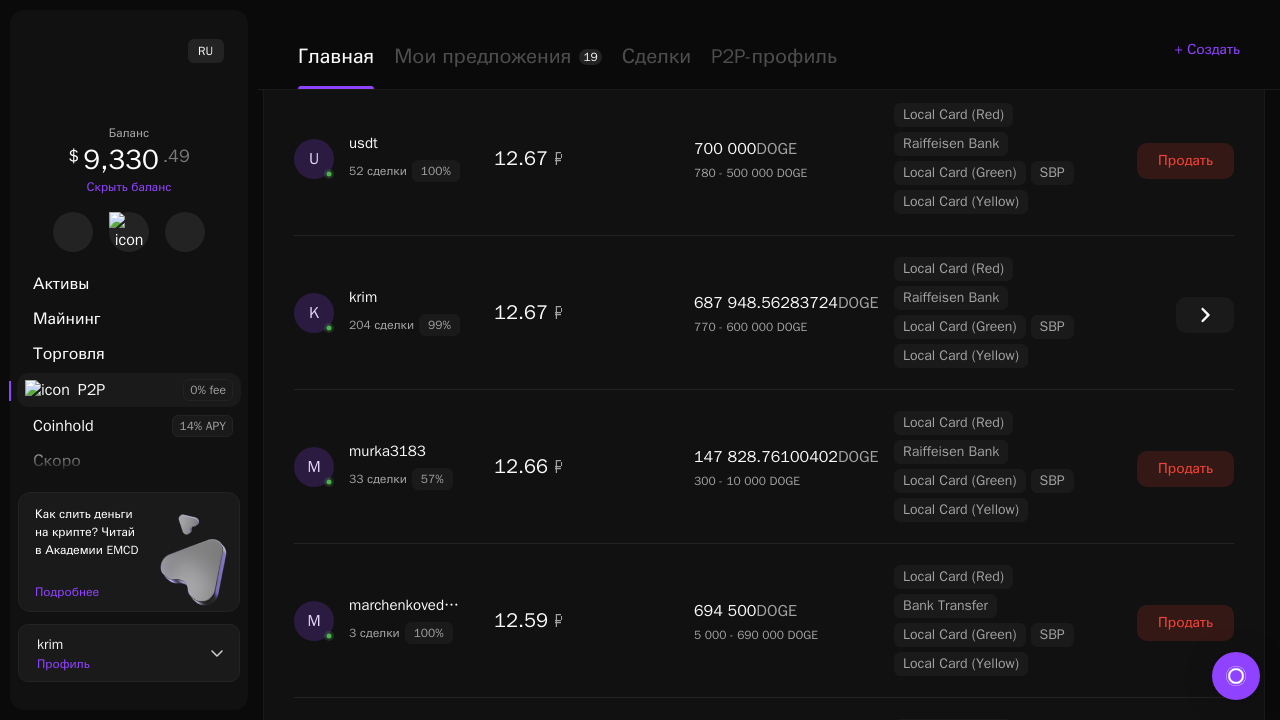 scroll, scrollTop: 1889, scrollLeft: 0, axis: vertical 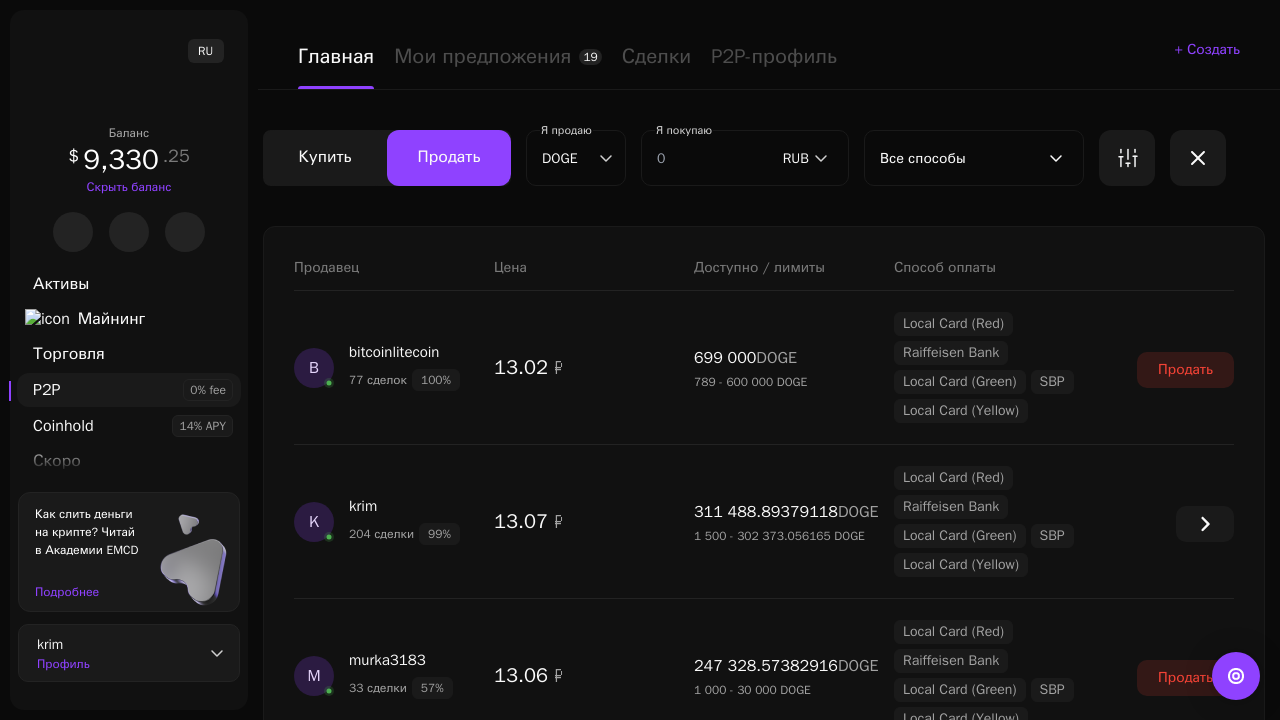 click on "Показать еще" at bounding box center [764, 2519] 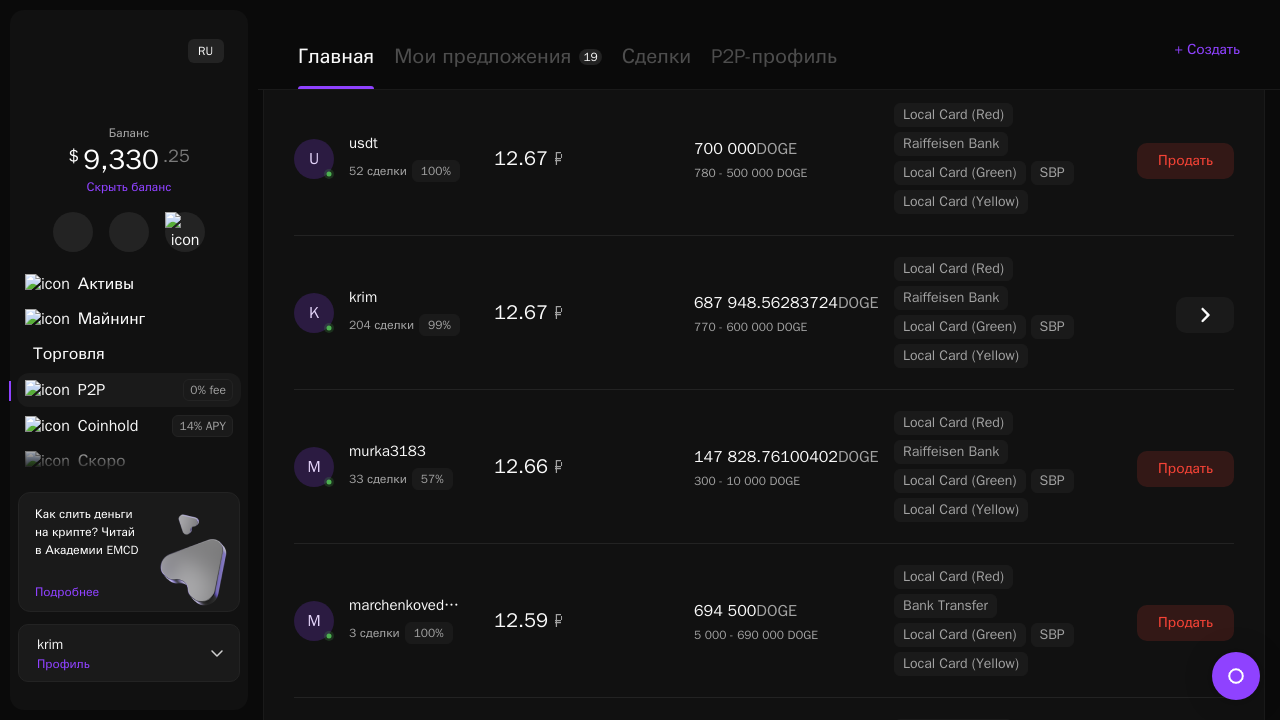 scroll, scrollTop: 1889, scrollLeft: 0, axis: vertical 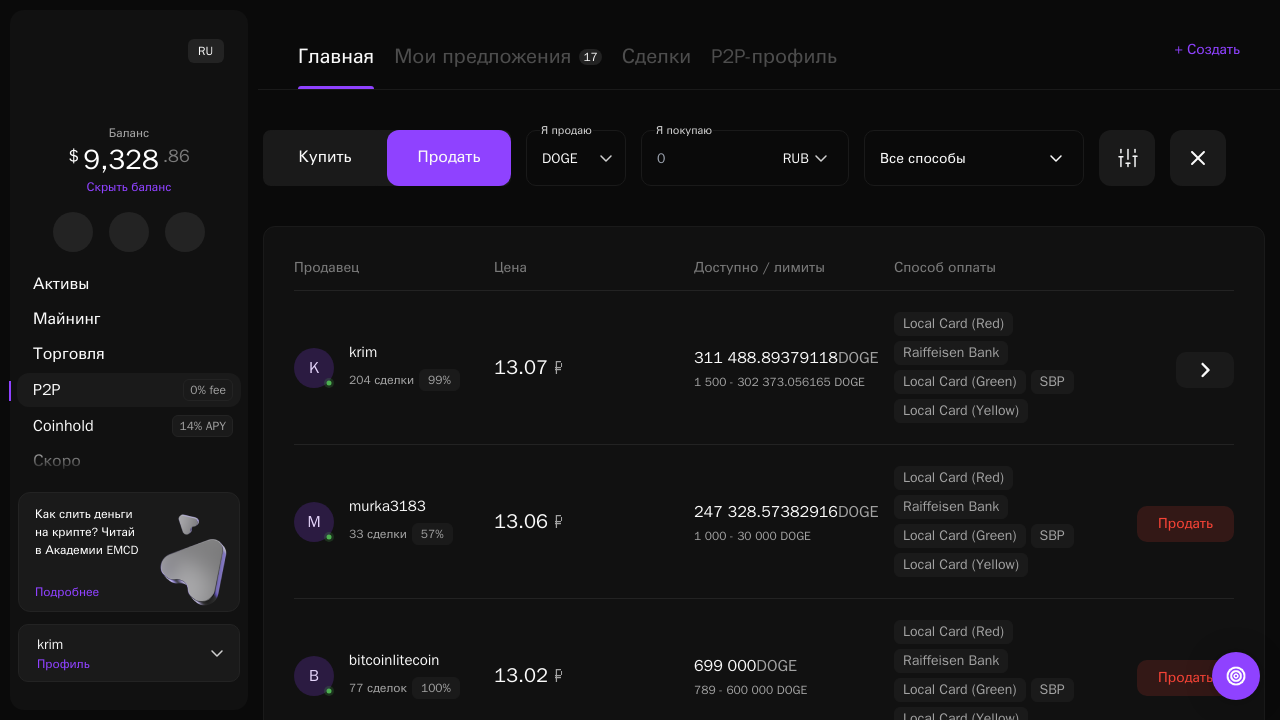 click on "Показать еще" at bounding box center [764, 2519] 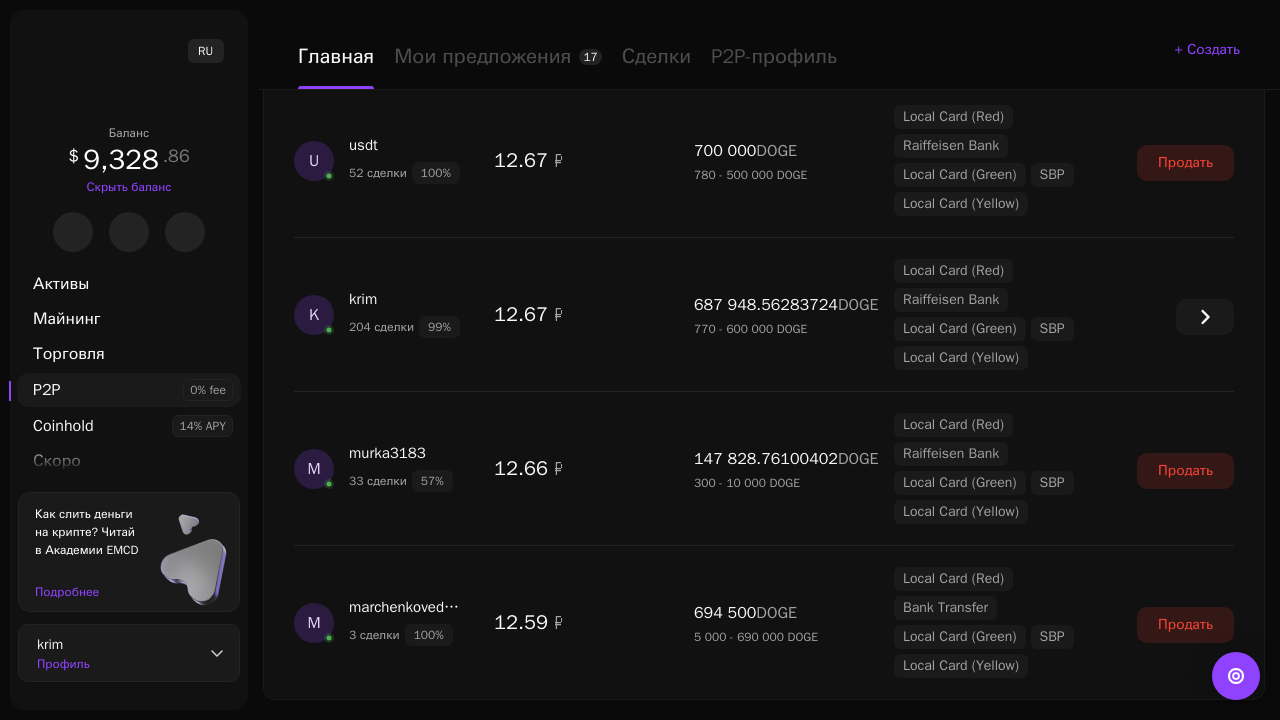 scroll, scrollTop: 1889, scrollLeft: 0, axis: vertical 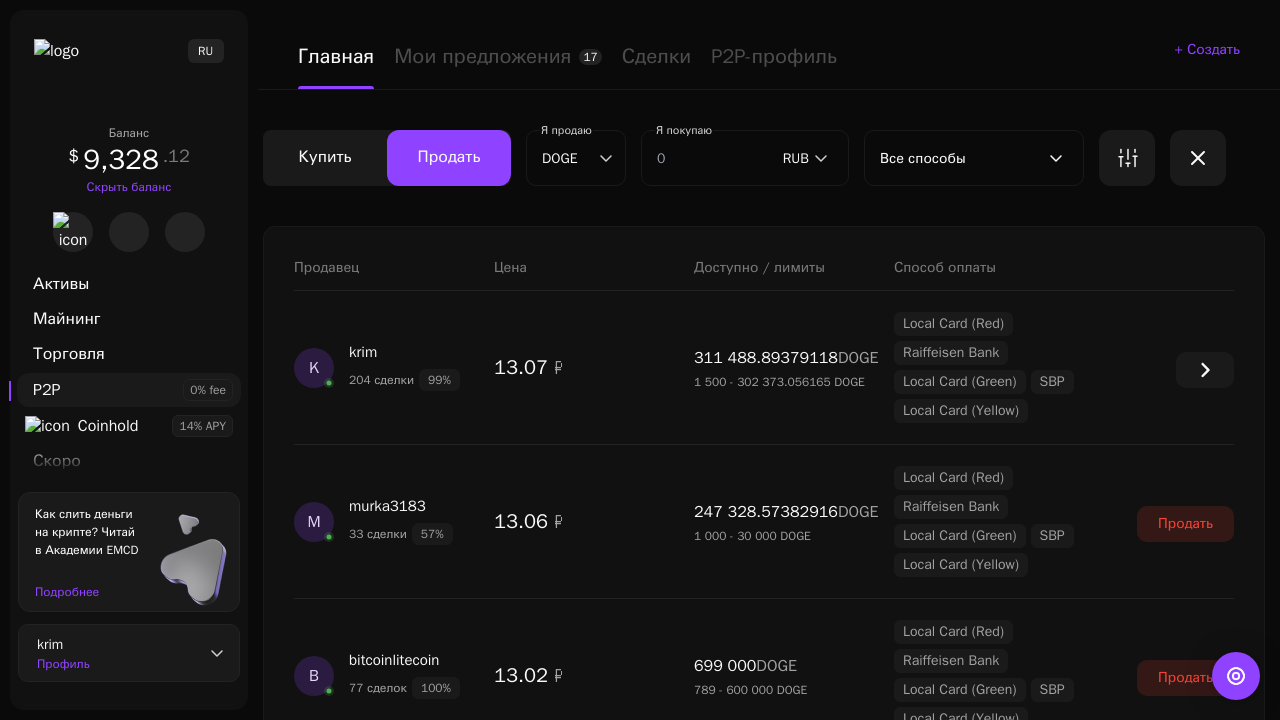click on "Показать еще" at bounding box center (764, 2519) 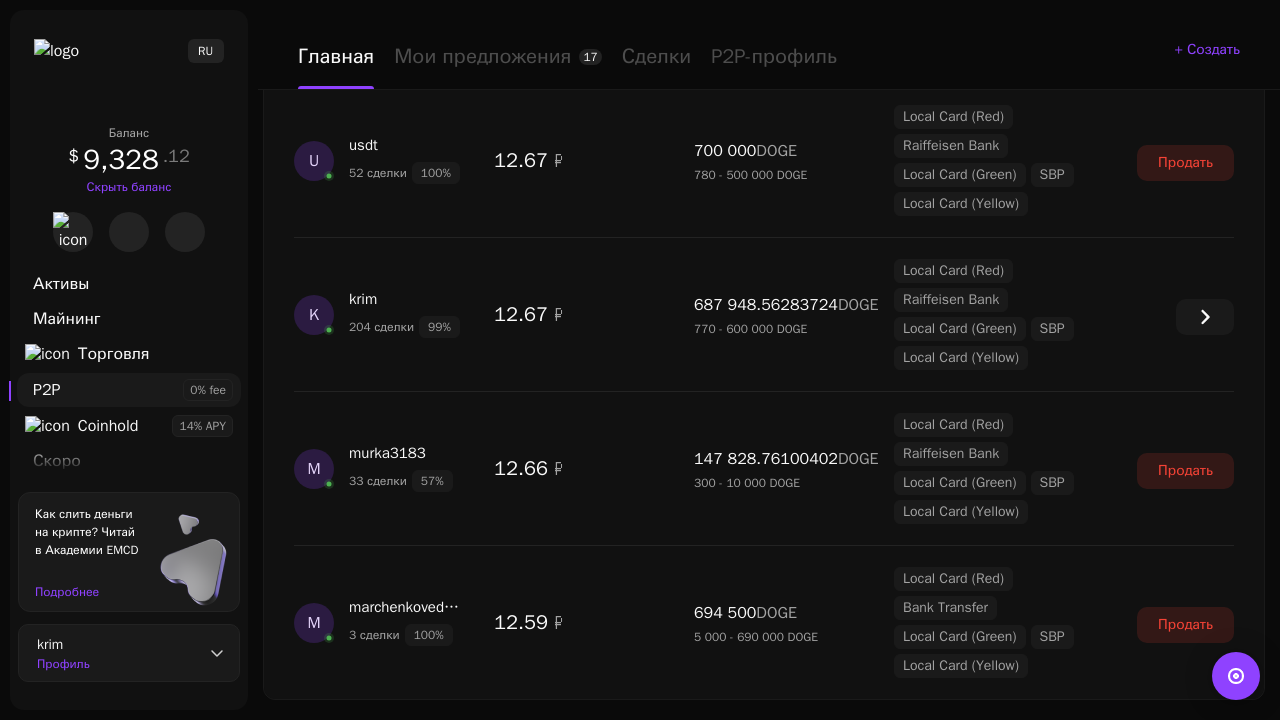 scroll, scrollTop: 1889, scrollLeft: 0, axis: vertical 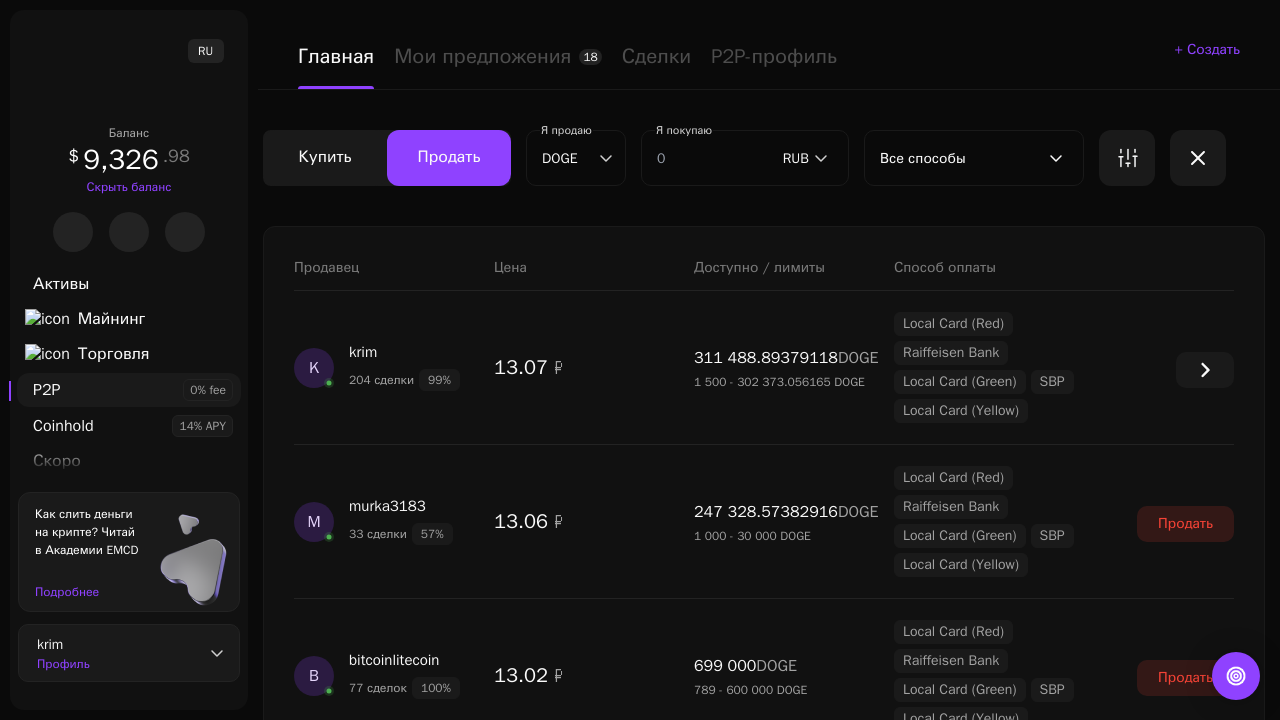 click on "Показать еще" at bounding box center (764, 2519) 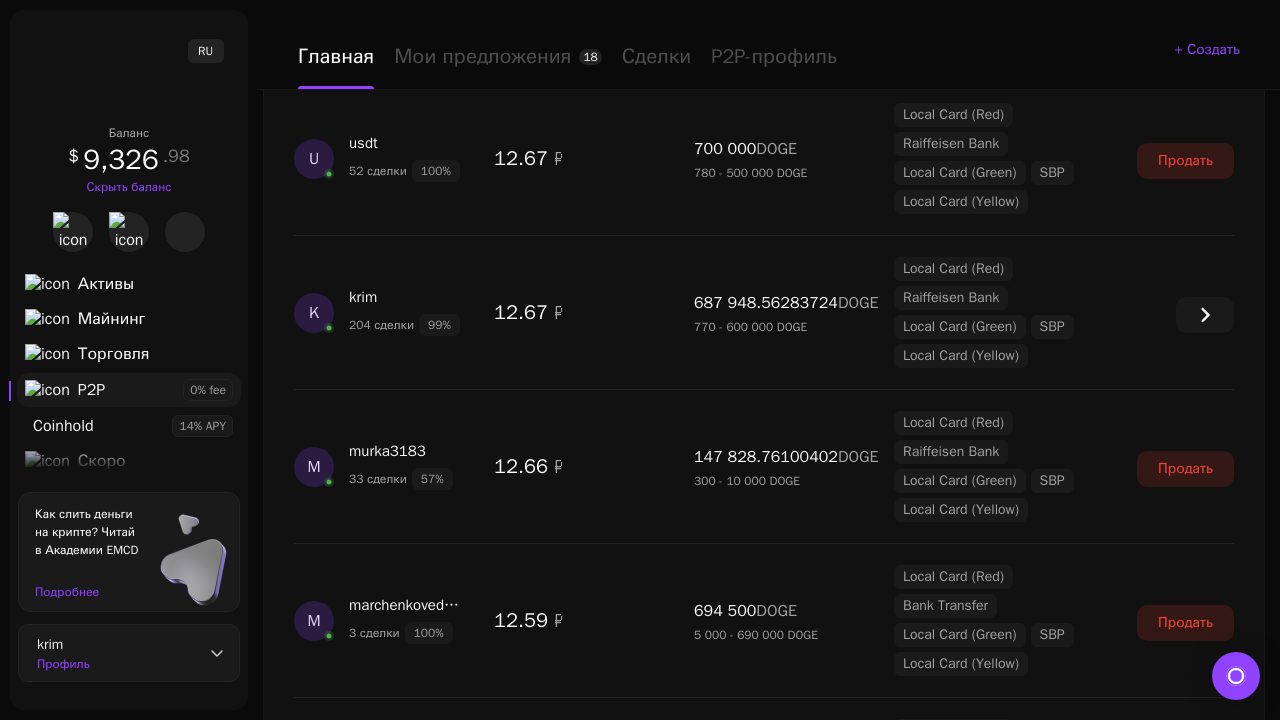 scroll, scrollTop: 1889, scrollLeft: 0, axis: vertical 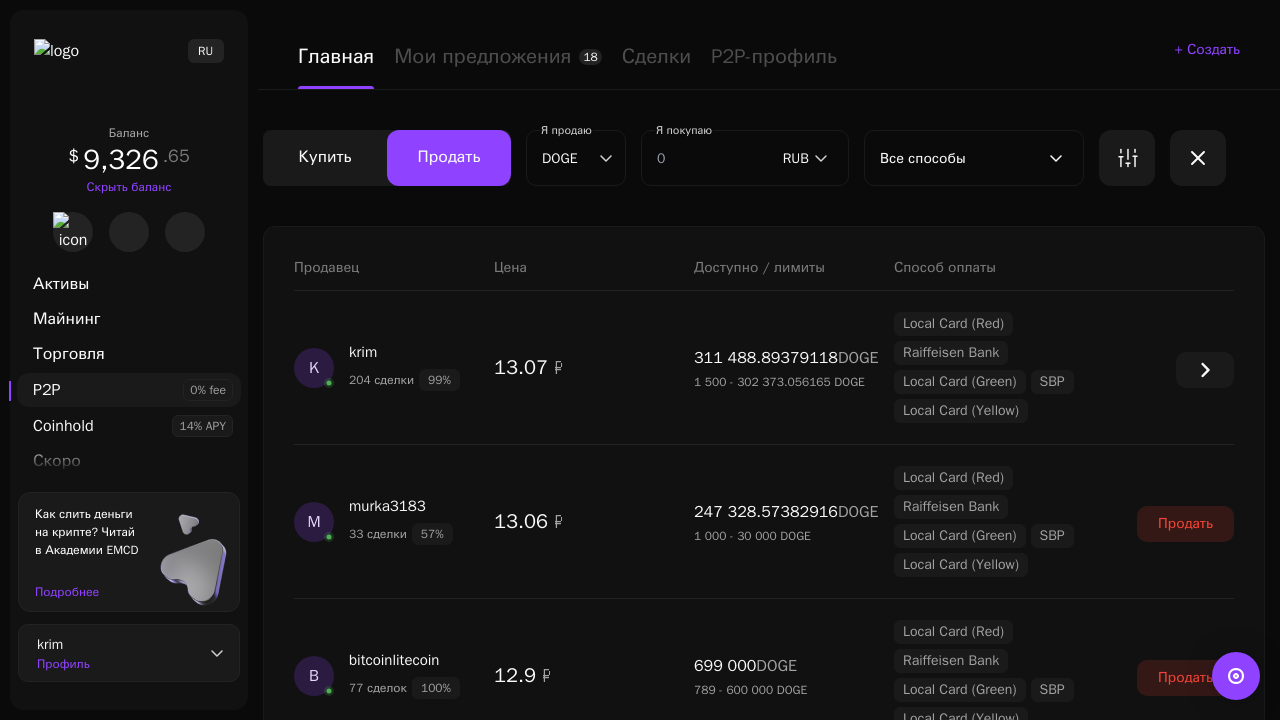 click on "Показать еще" at bounding box center [764, 2519] 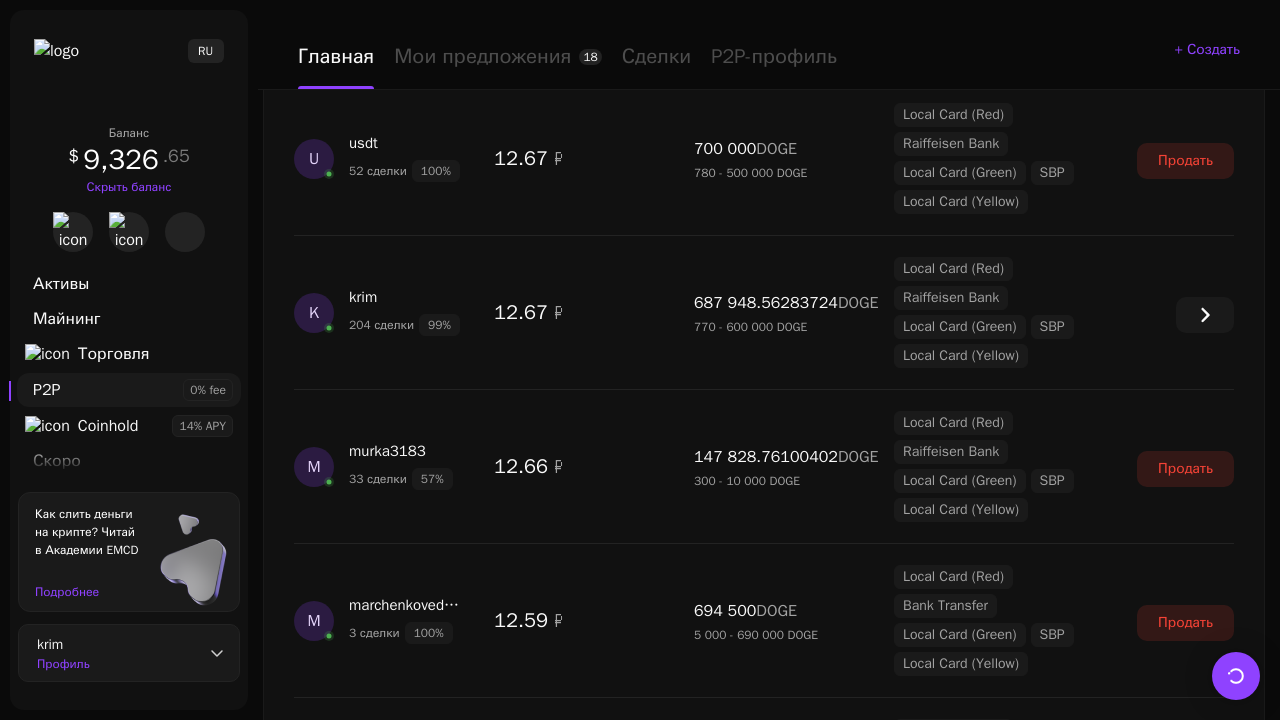 scroll, scrollTop: 1889, scrollLeft: 0, axis: vertical 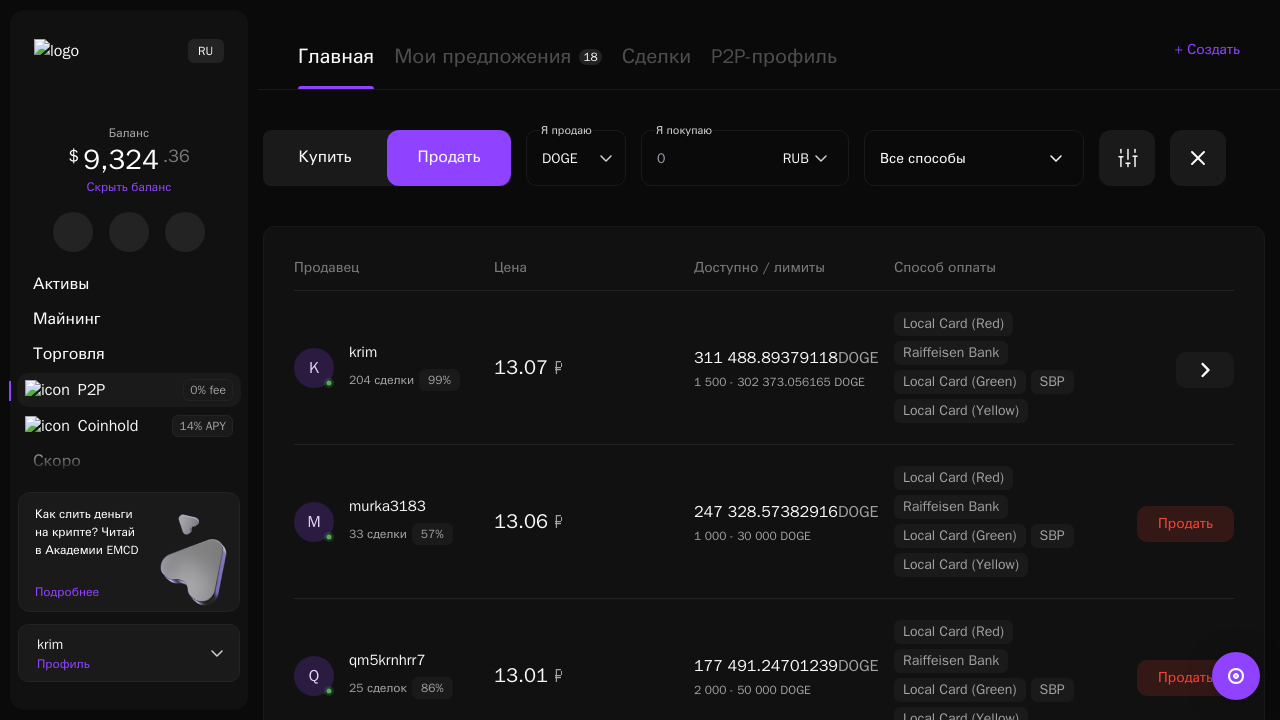click on "Показать еще" at bounding box center (764, 2519) 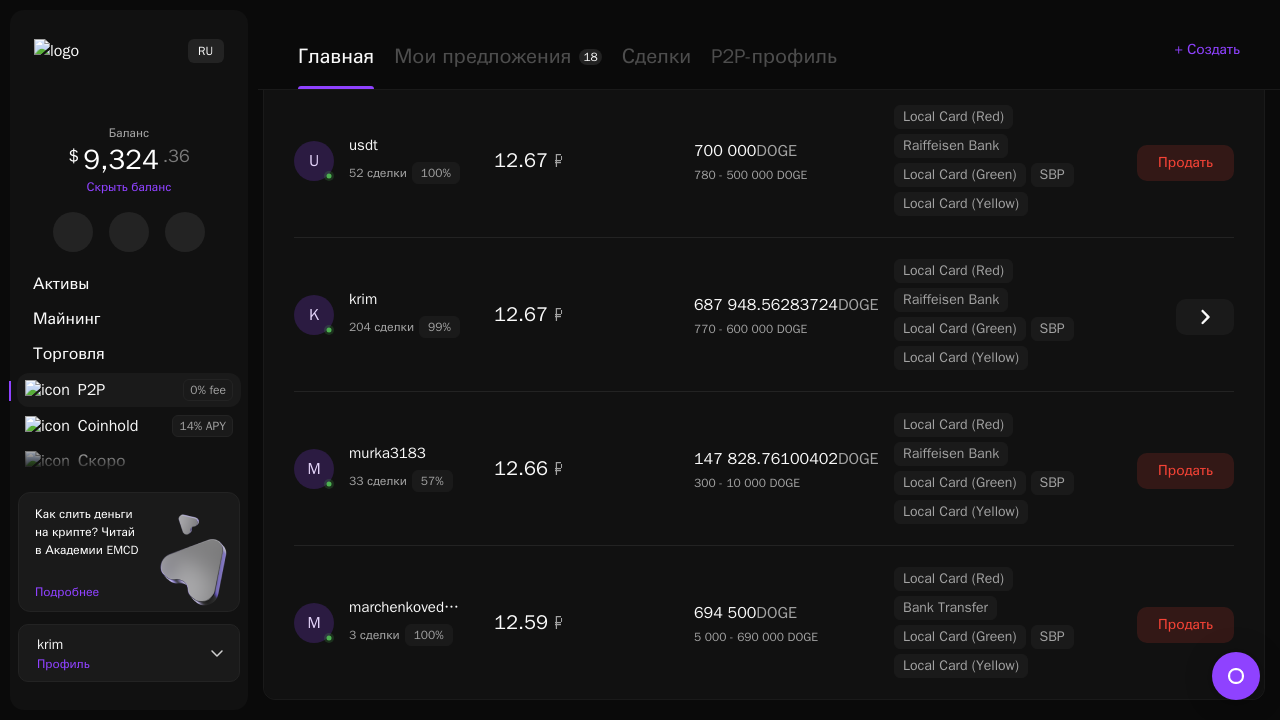 scroll, scrollTop: 1889, scrollLeft: 0, axis: vertical 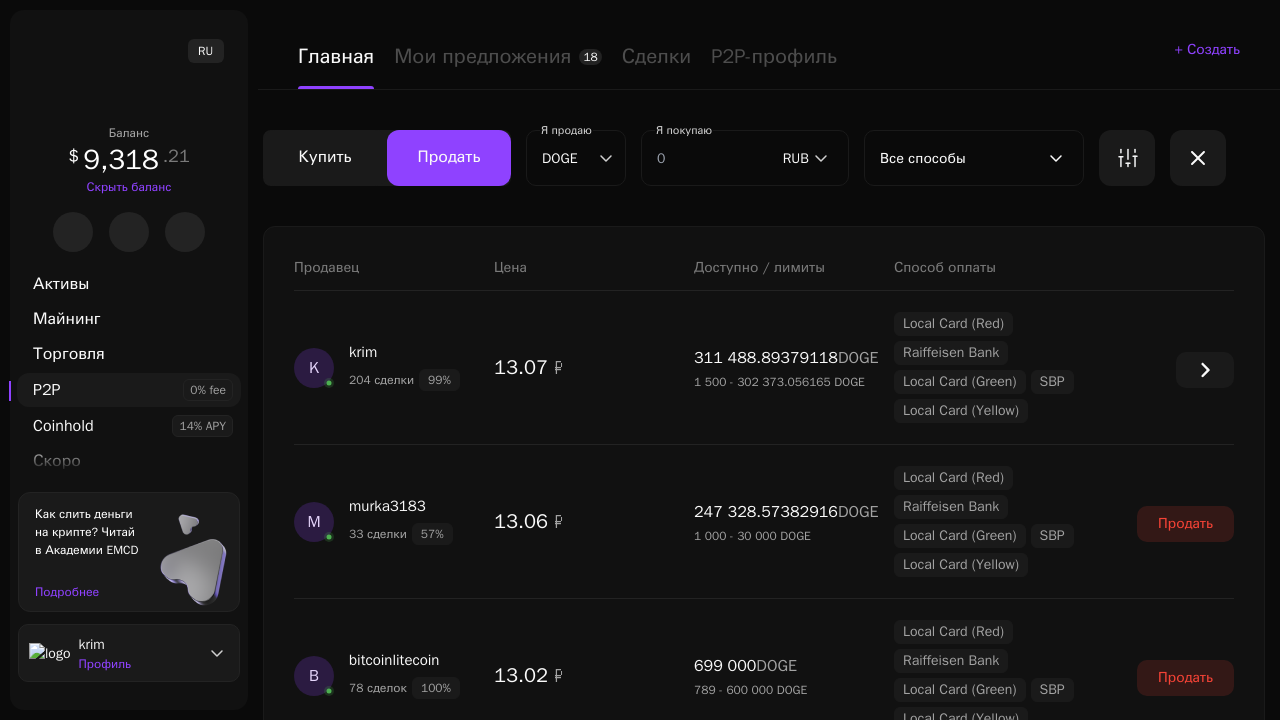 click on "Показать еще" at bounding box center [764, 2519] 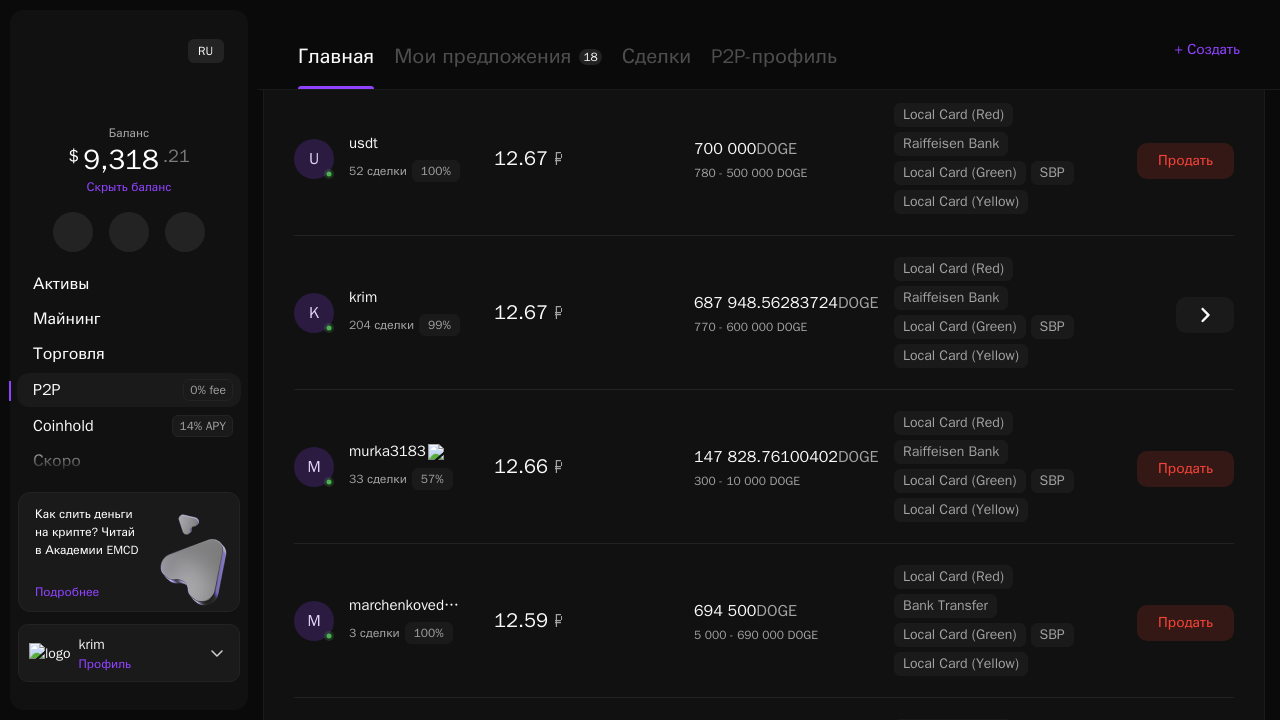 scroll, scrollTop: 1889, scrollLeft: 0, axis: vertical 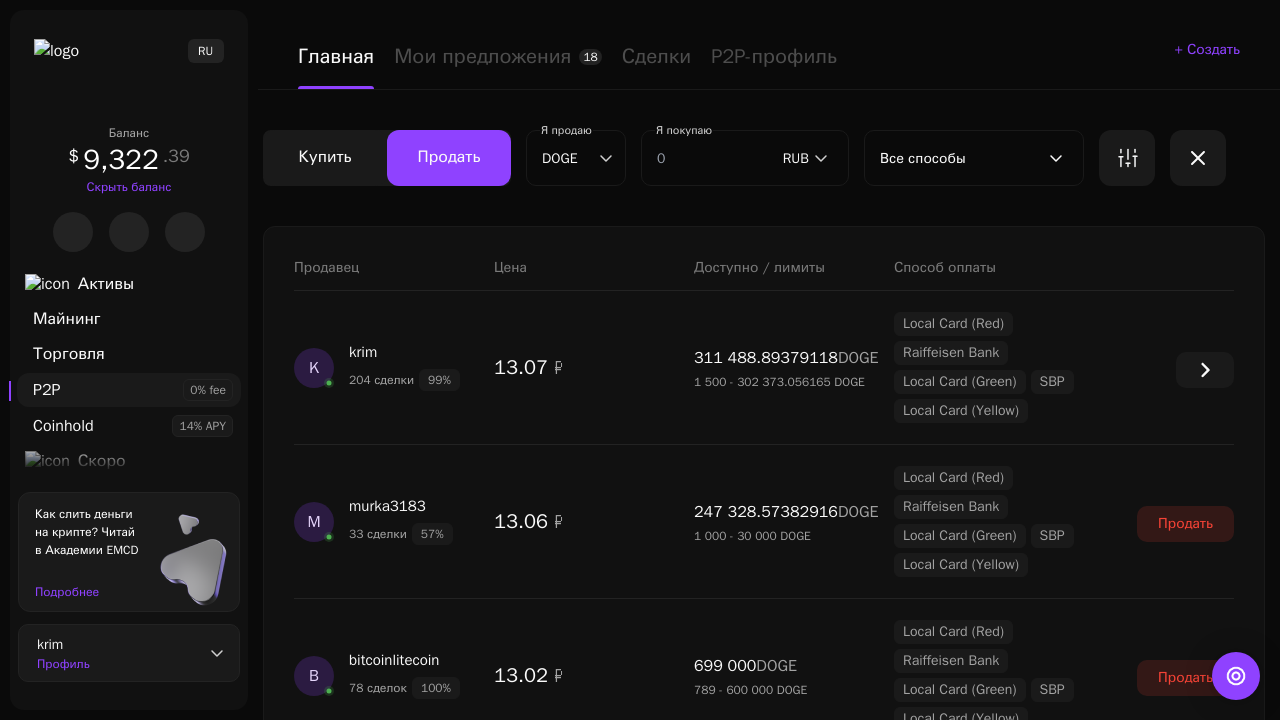 click on "Показать еще" at bounding box center (764, 2519) 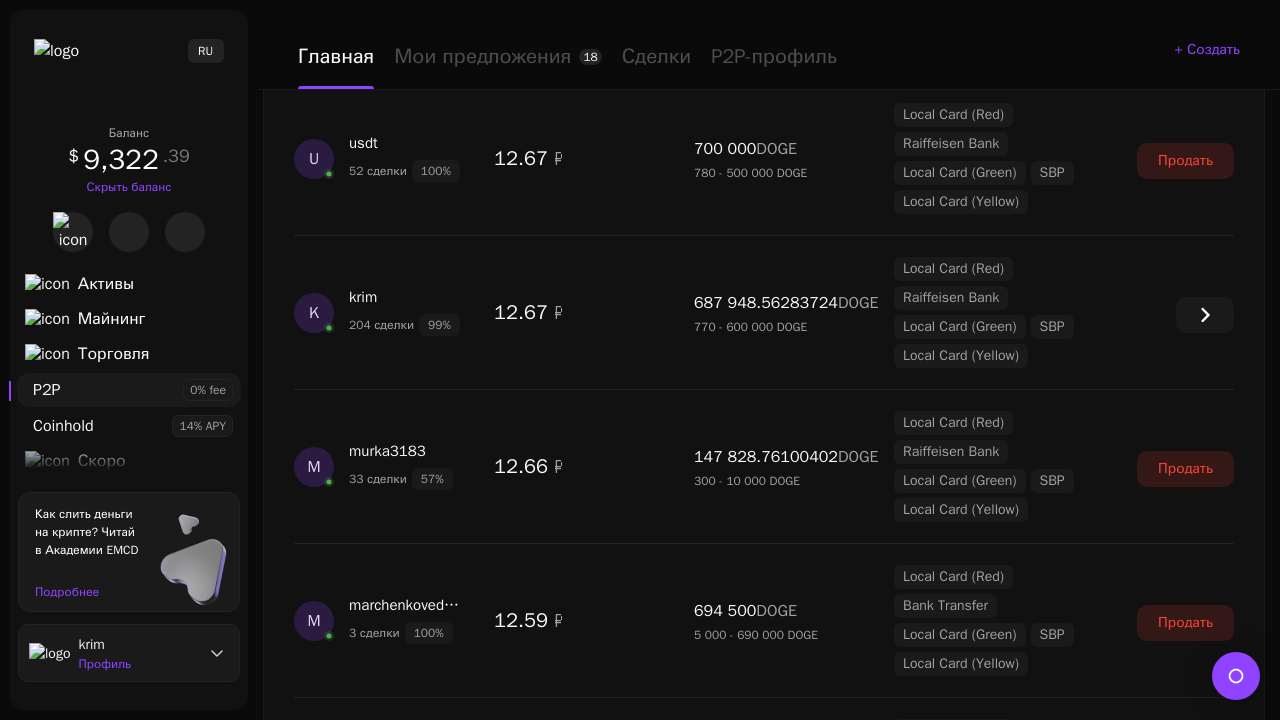 scroll, scrollTop: 1889, scrollLeft: 0, axis: vertical 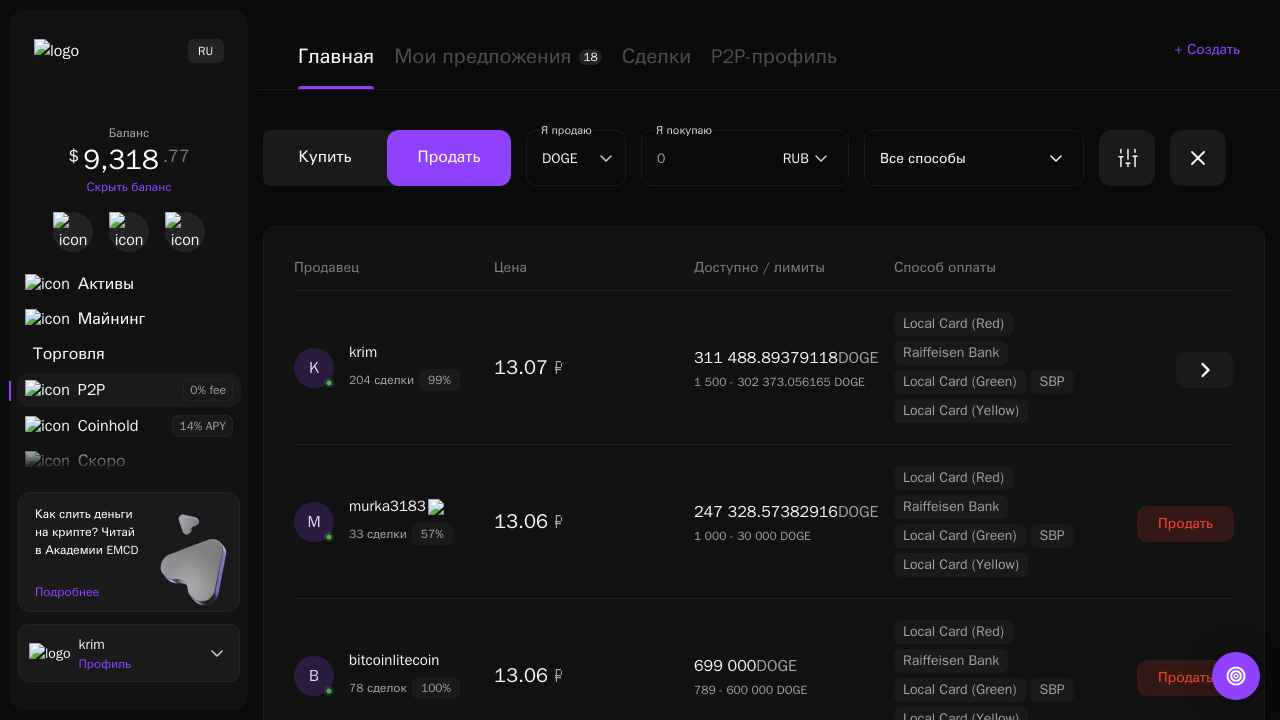 click on "Показать еще" at bounding box center [764, 2519] 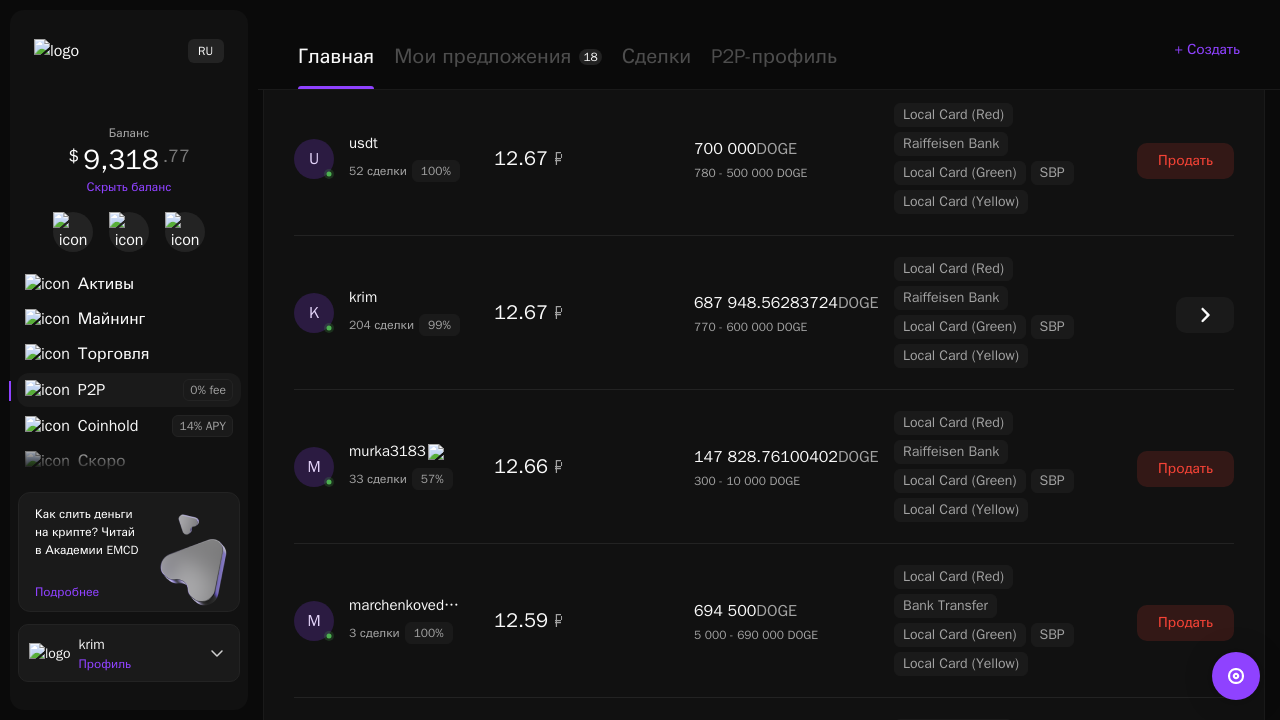 scroll, scrollTop: 1889, scrollLeft: 0, axis: vertical 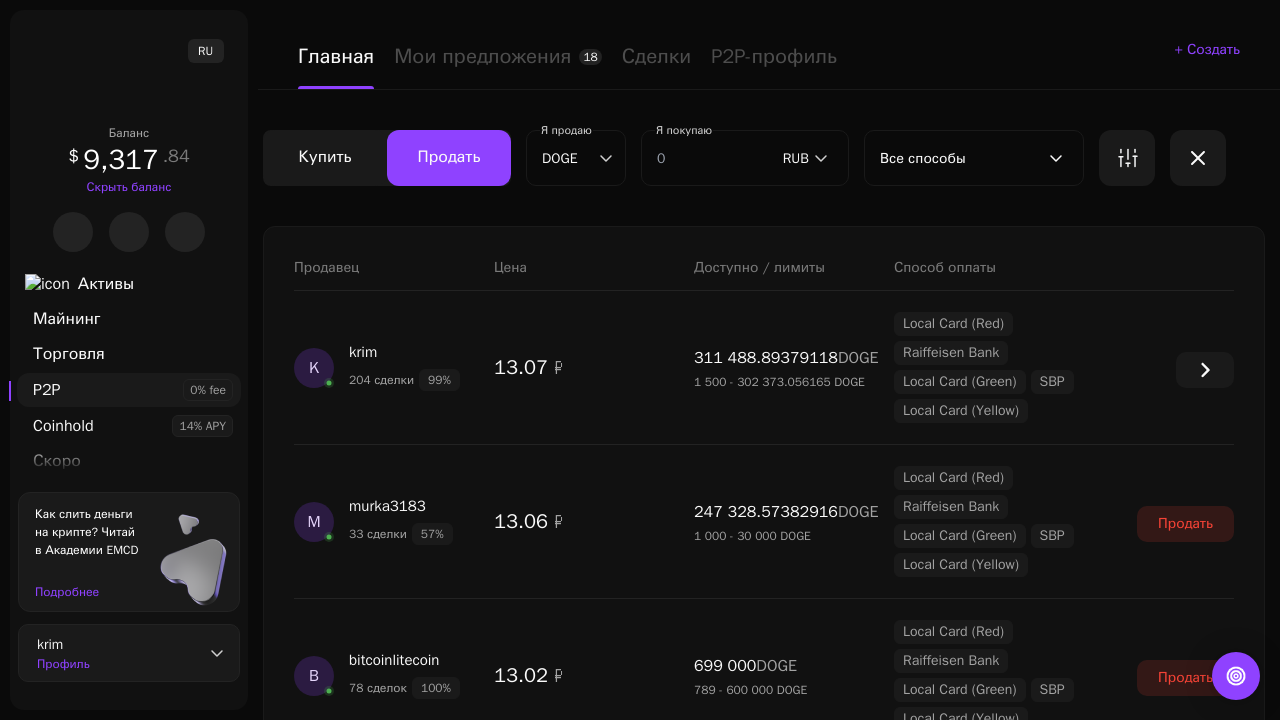 click on "Показать еще" at bounding box center [764, 2519] 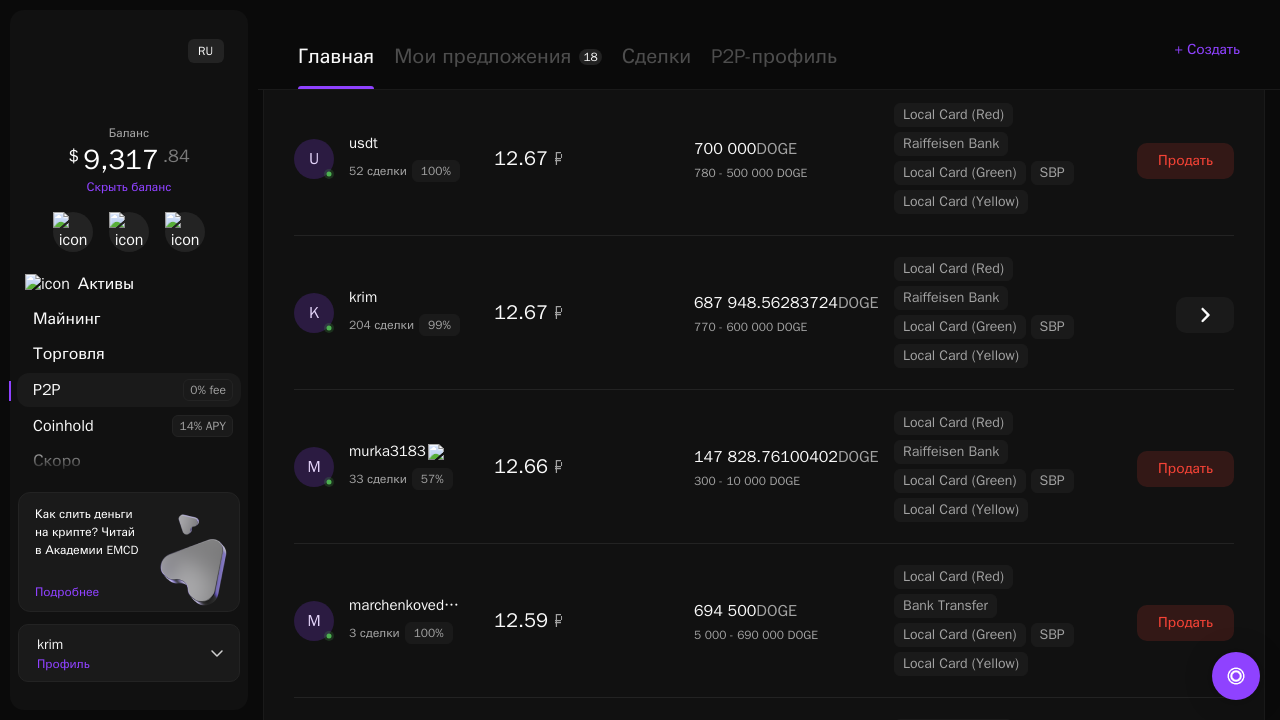 scroll, scrollTop: 1889, scrollLeft: 0, axis: vertical 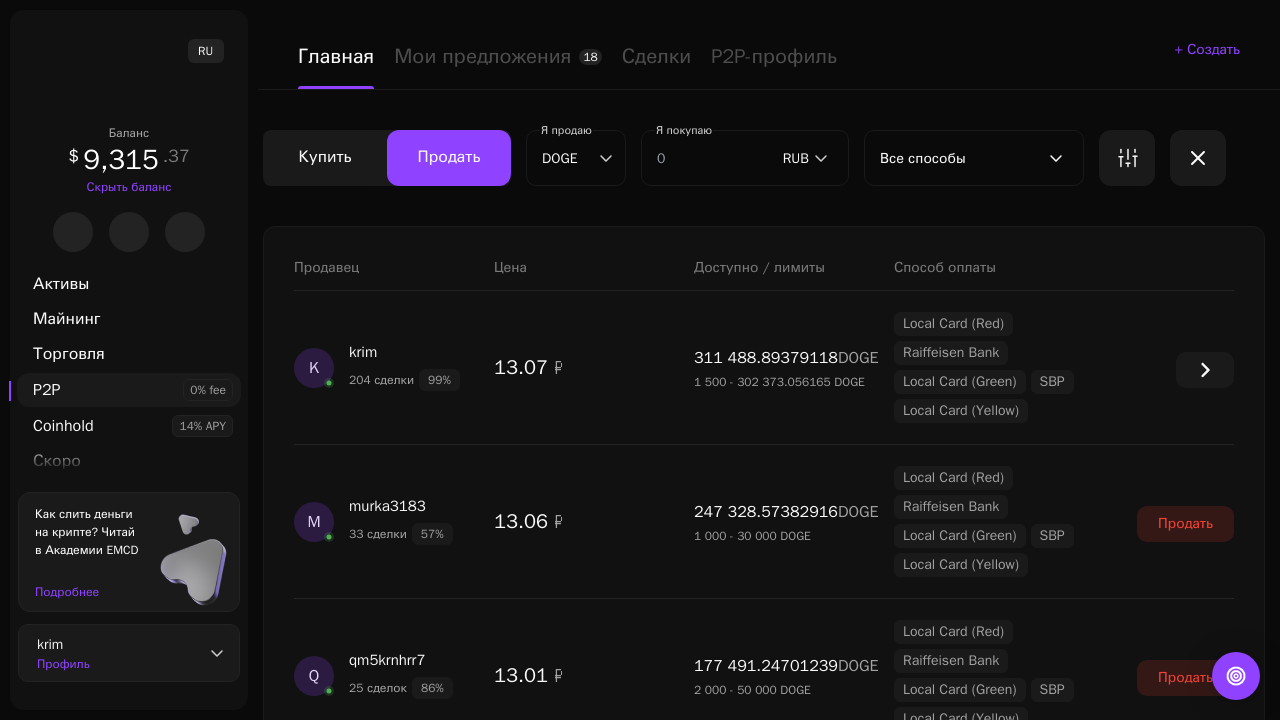 click on "Показать еще" at bounding box center [764, 2519] 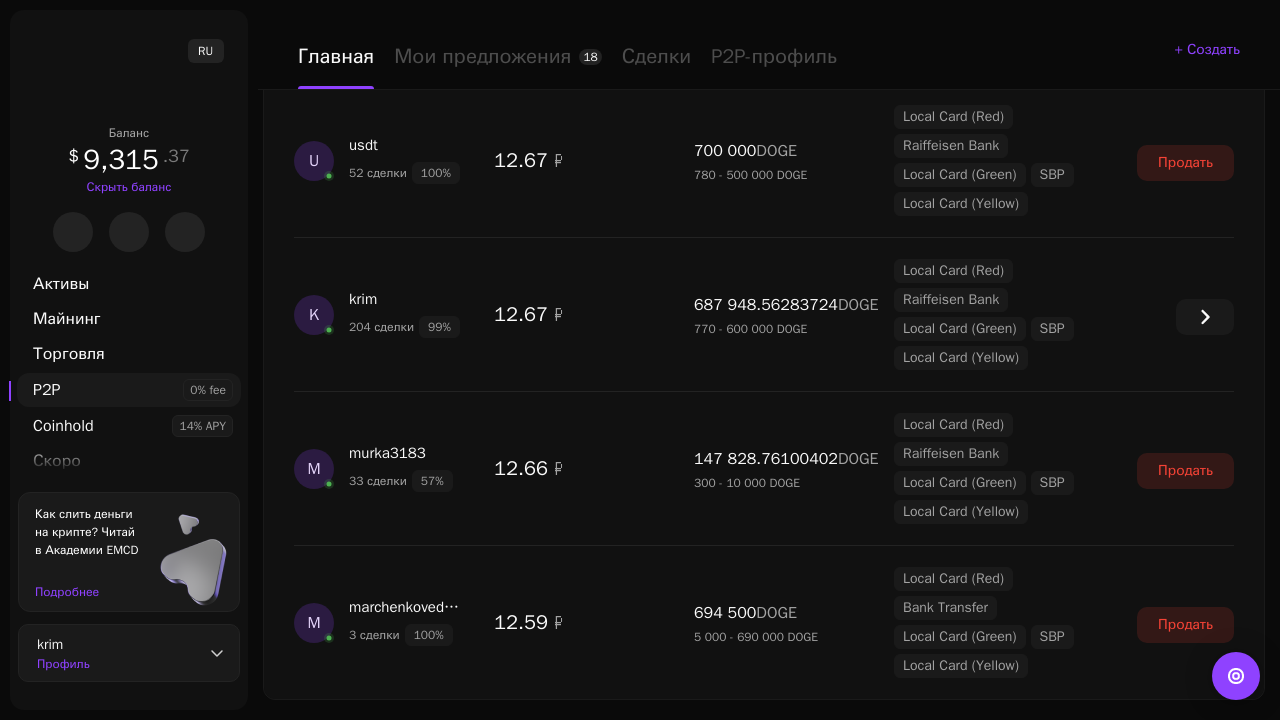 scroll, scrollTop: 1889, scrollLeft: 0, axis: vertical 